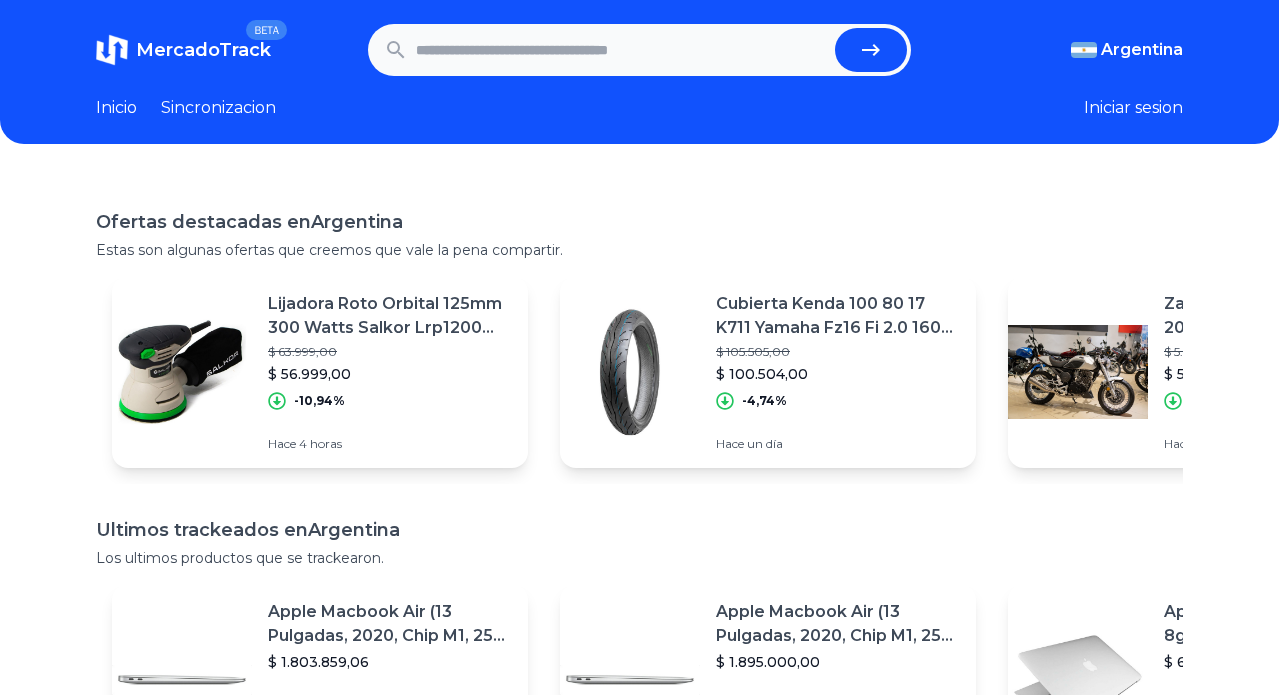 scroll, scrollTop: 0, scrollLeft: 0, axis: both 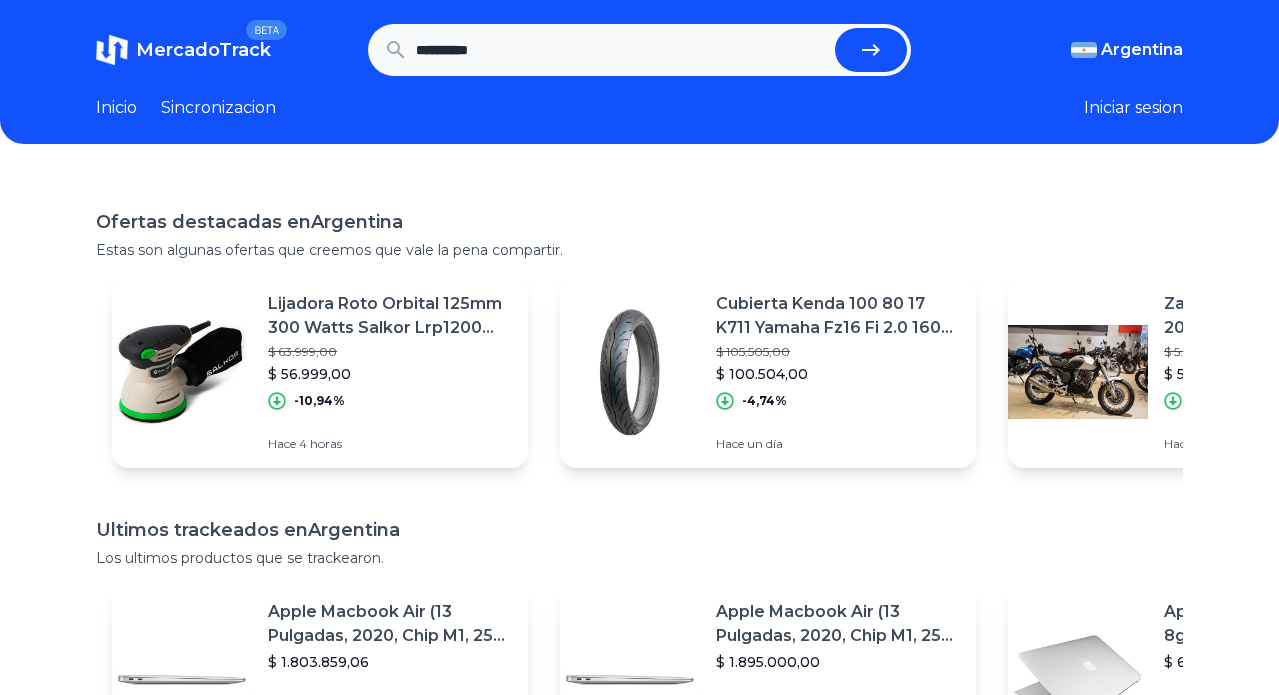 type on "**********" 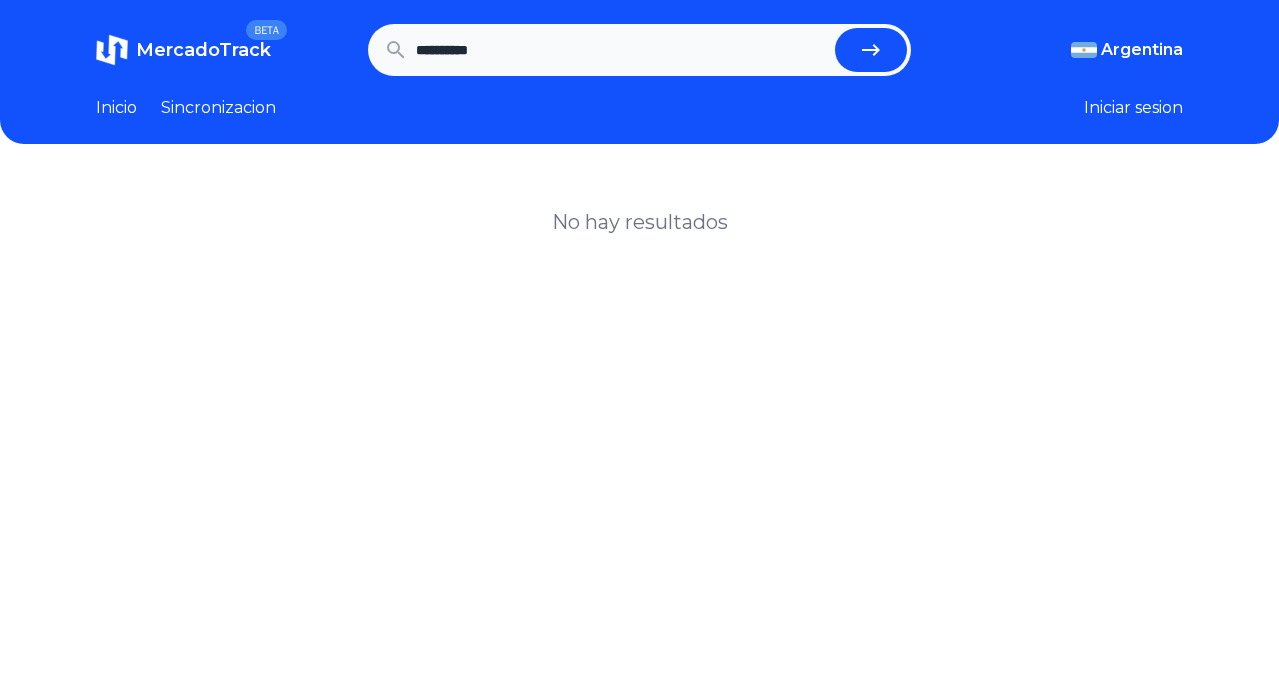 scroll, scrollTop: 0, scrollLeft: 0, axis: both 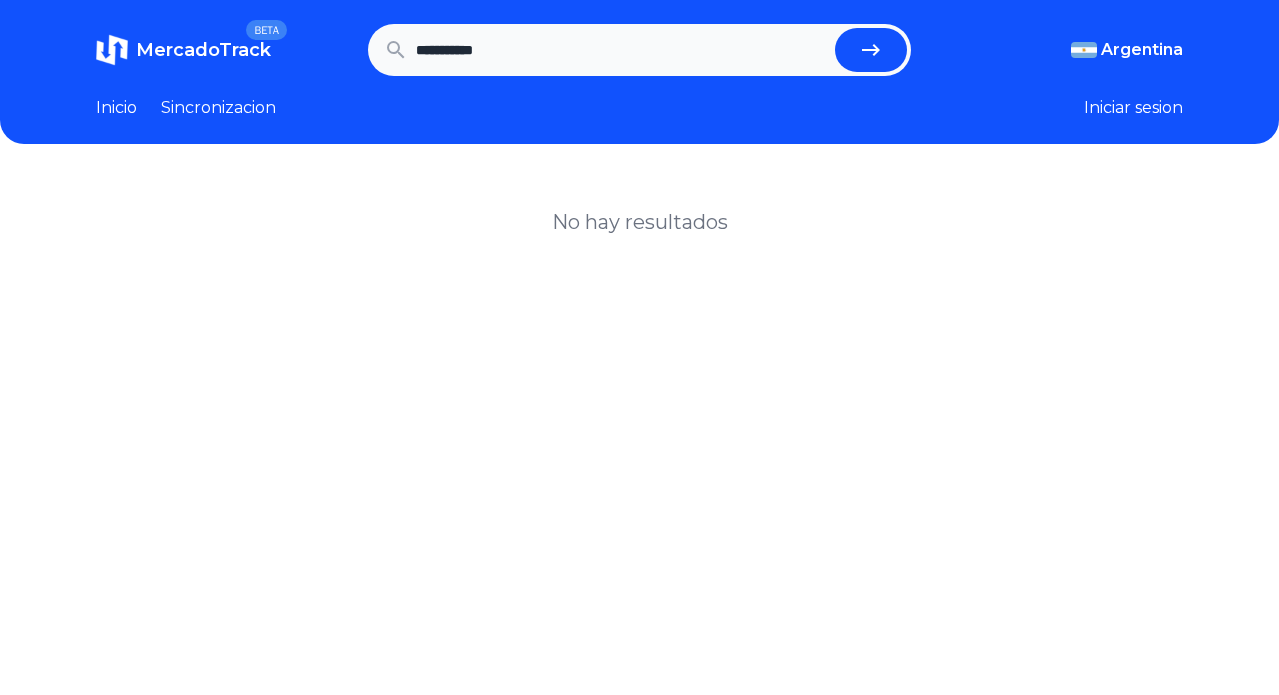 type on "**********" 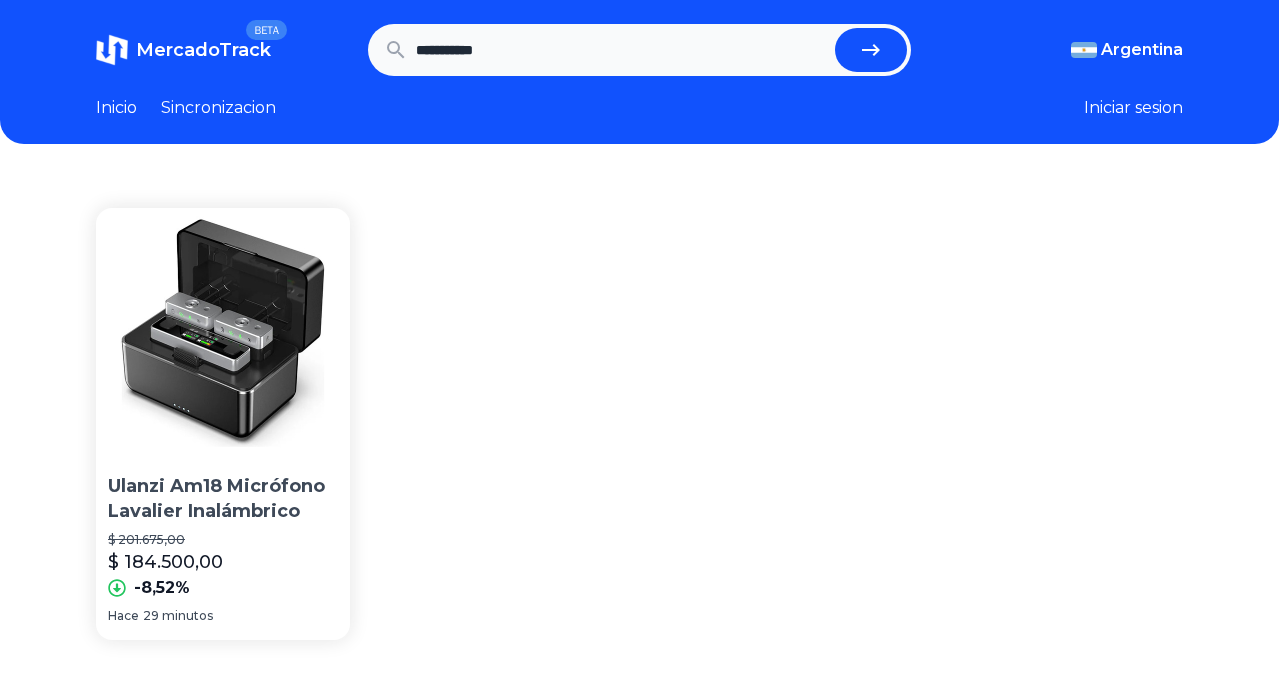 scroll, scrollTop: 0, scrollLeft: 0, axis: both 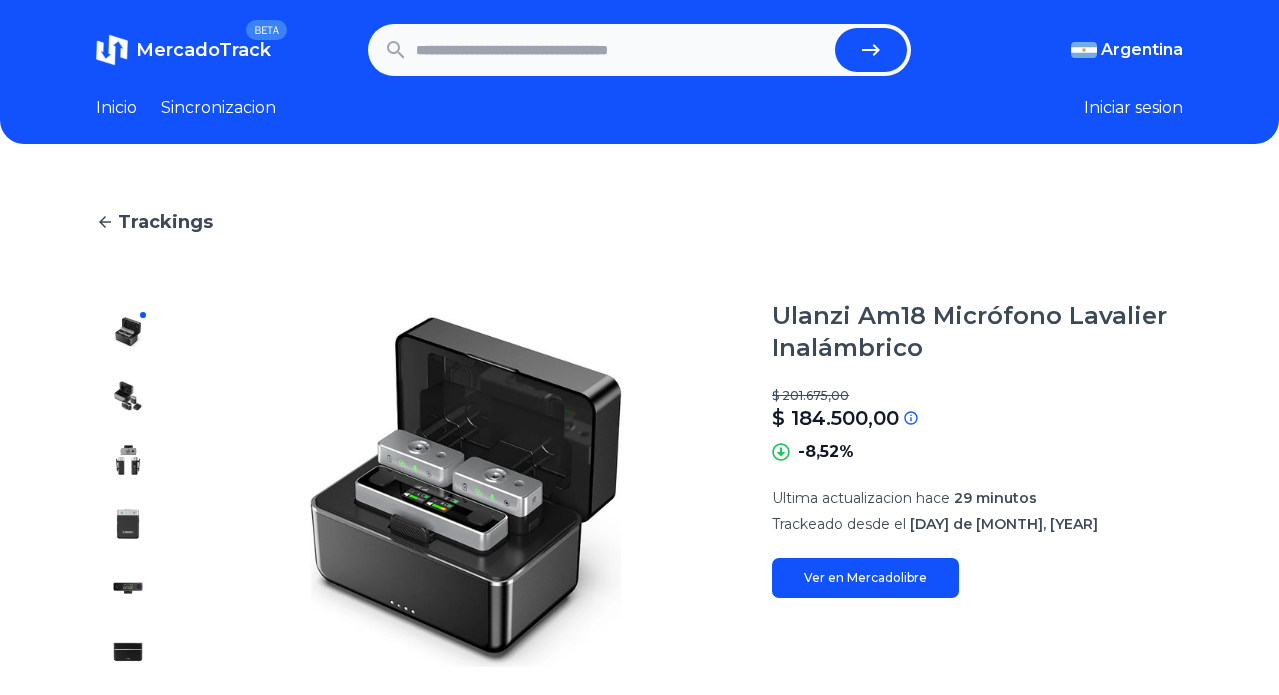 click on "MercadoTrack BETA [COUNTRY] [COUNTRY] [COUNTRY] [COUNTRY] [COUNTRY] [COUNTRY] [COUNTRY] [COUNTRY] [COUNTRY] [COUNTRY] [COUNTRY] [COUNTRY] [COUNTRY] [COUNTRY] [COUNTRY] Inicio Sincronizacion Iniciar sesion" at bounding box center [639, 72] 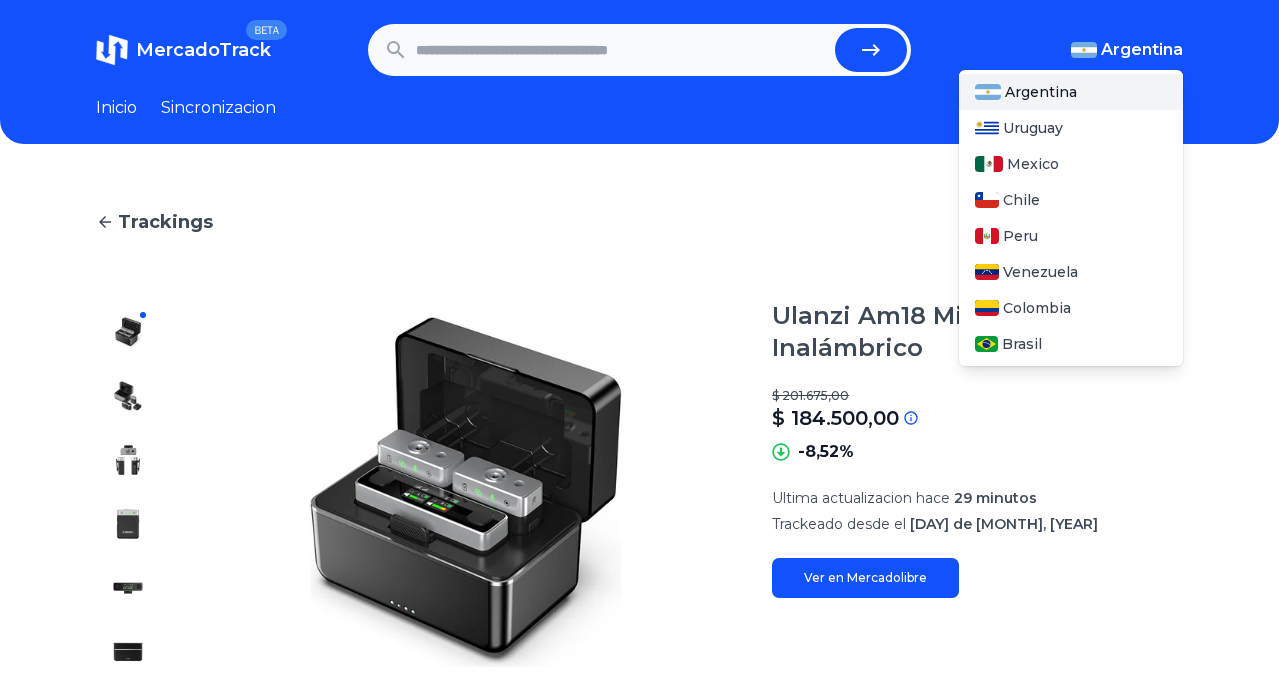 click on "Argentina" at bounding box center (1142, 50) 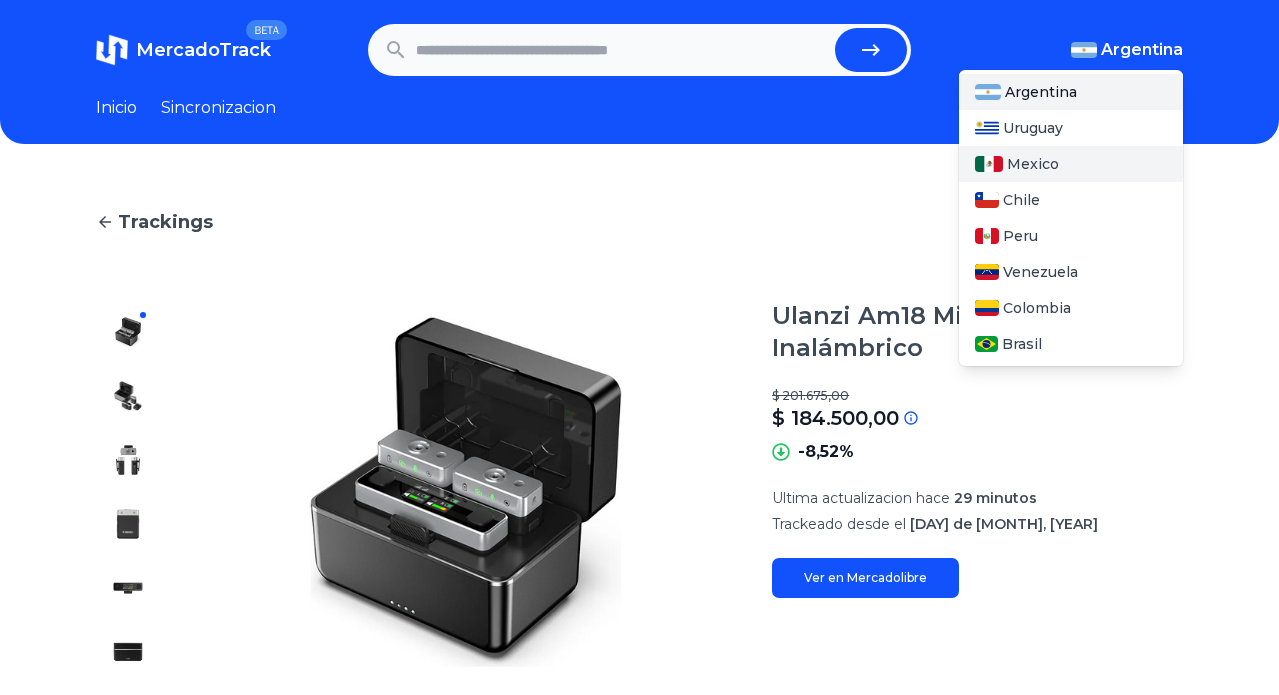click on "Mexico" at bounding box center [1033, 164] 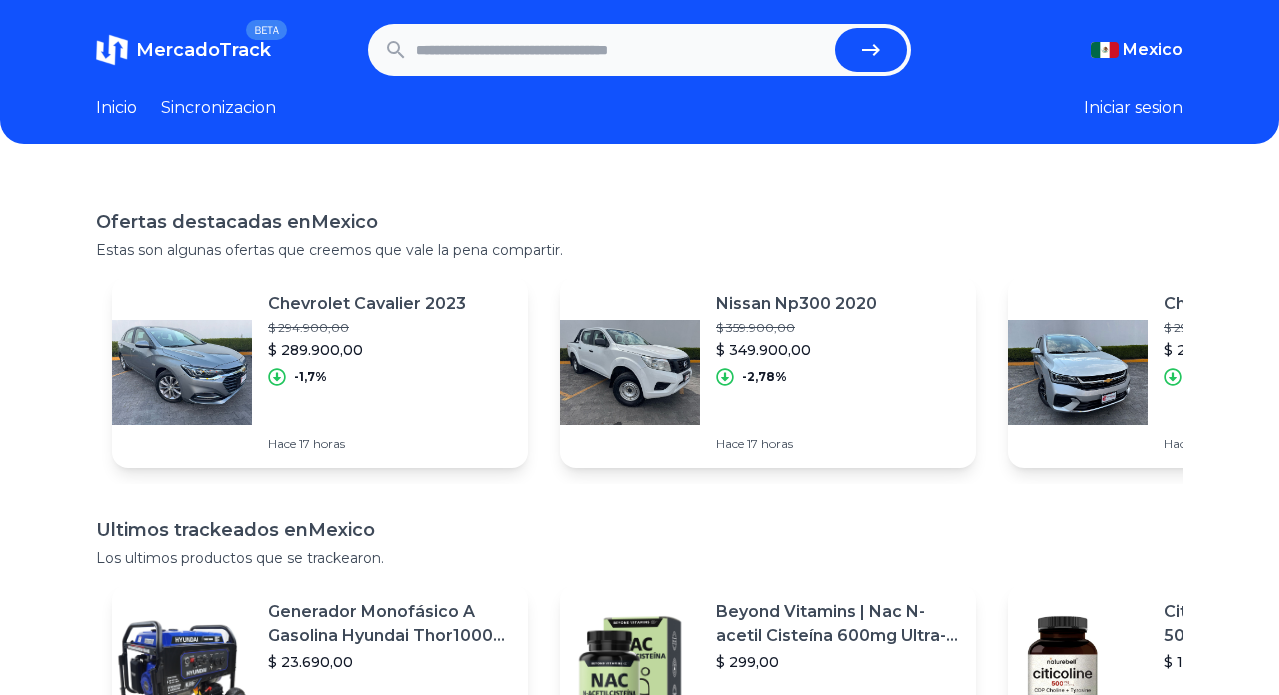 click at bounding box center (622, 50) 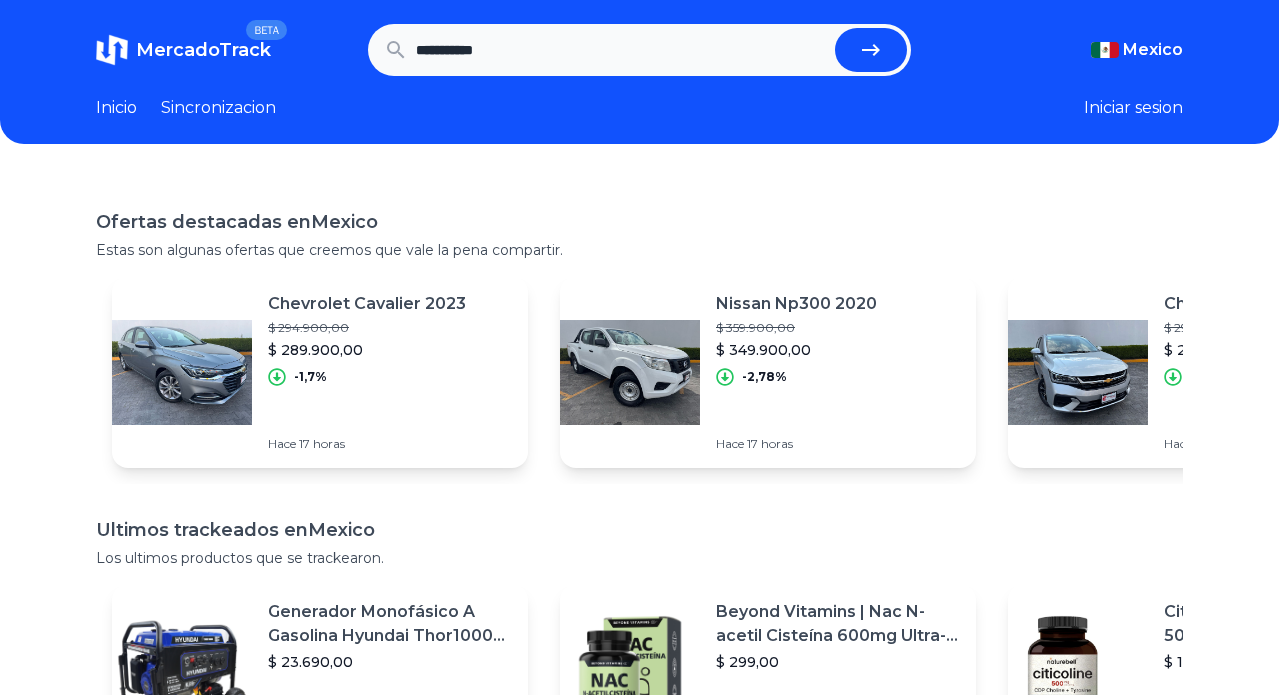 type on "**********" 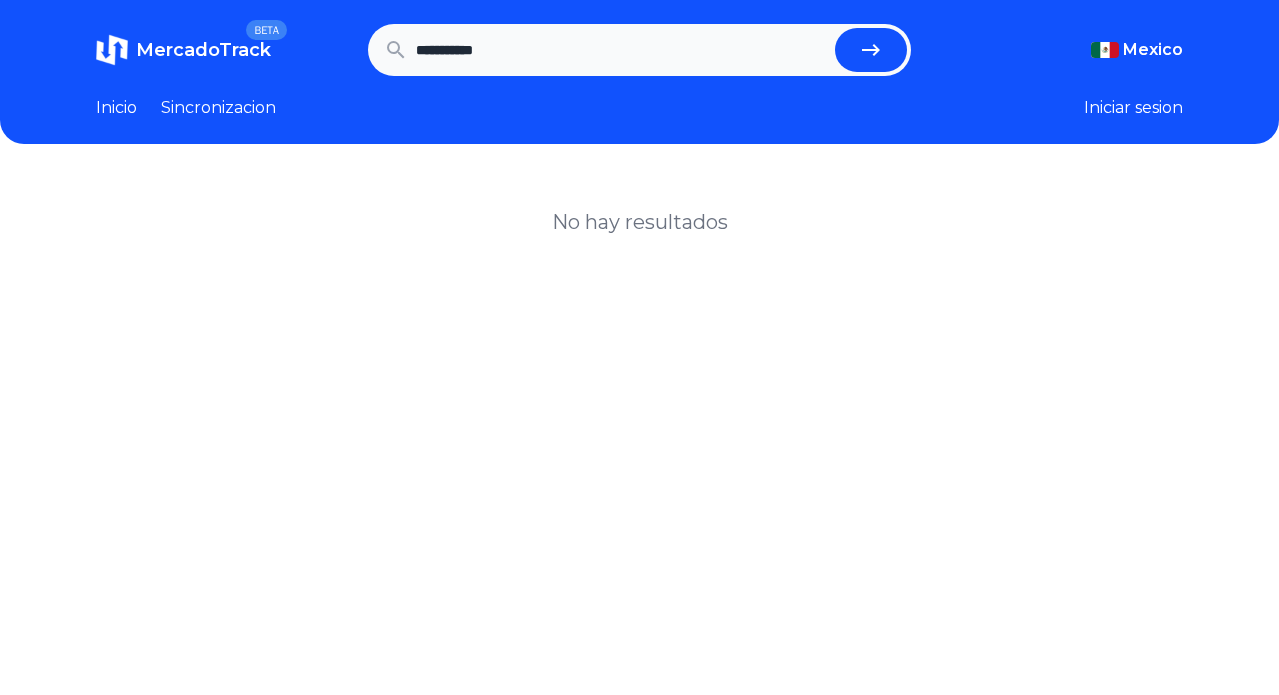 scroll, scrollTop: 0, scrollLeft: 0, axis: both 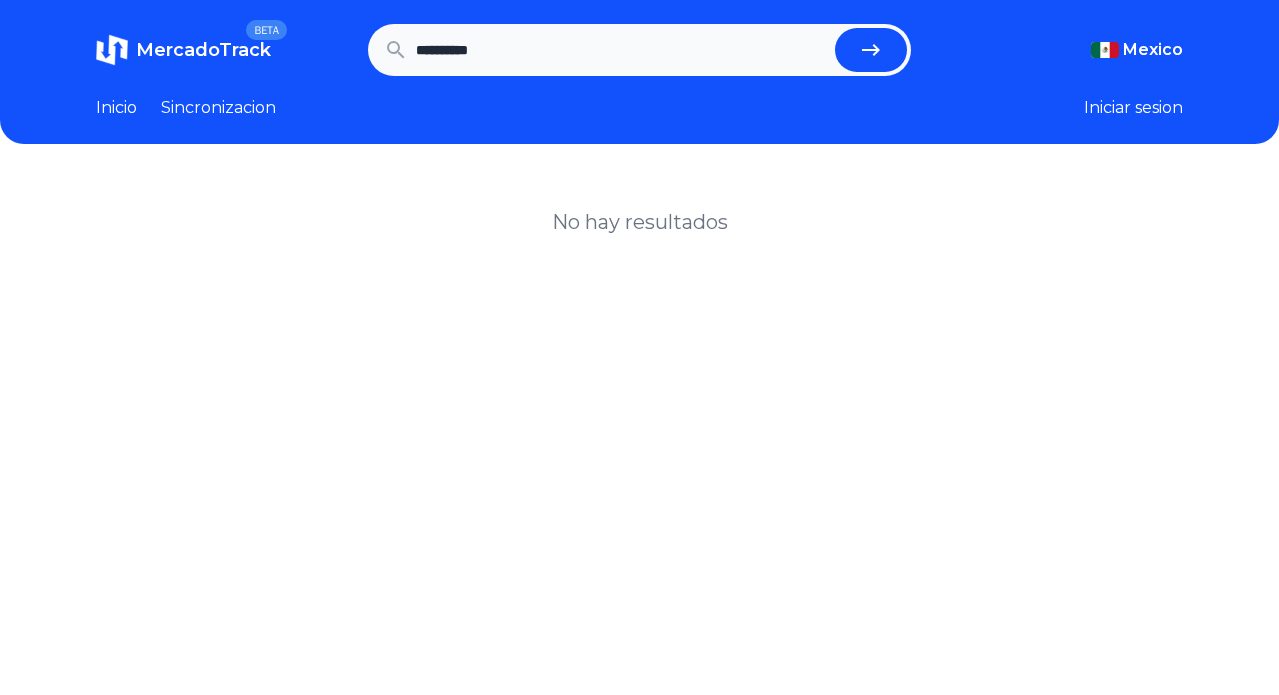 type on "**********" 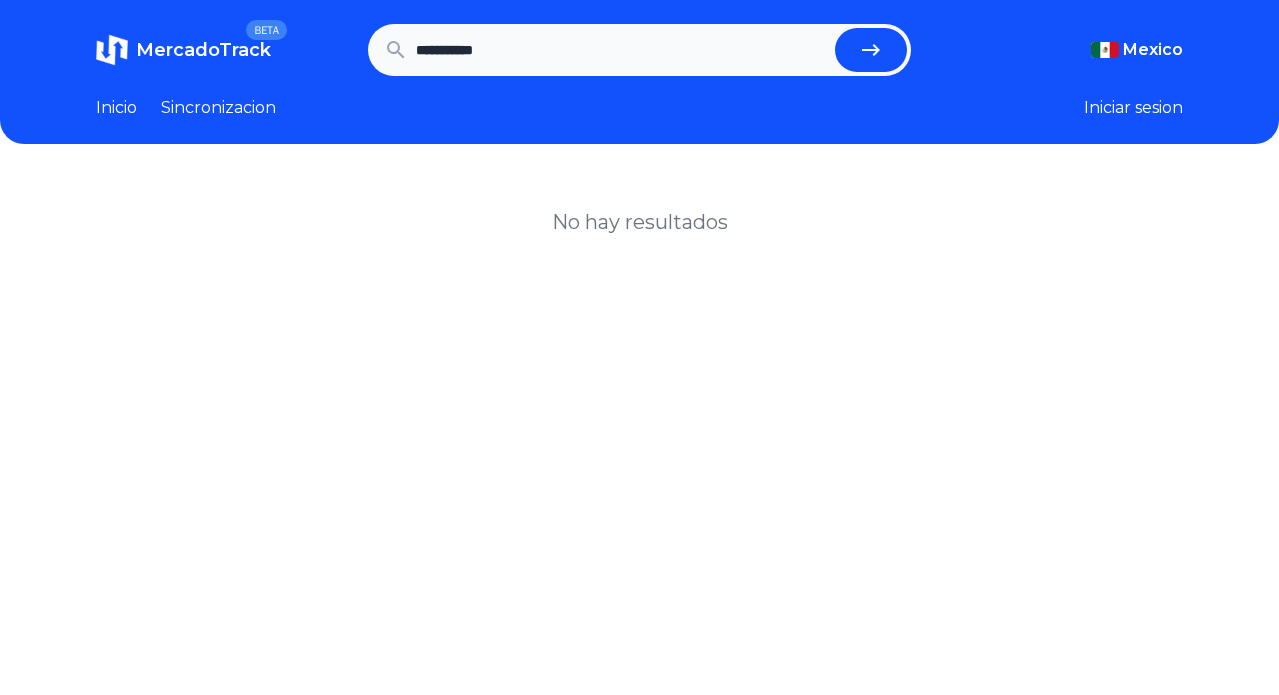 click at bounding box center [871, 50] 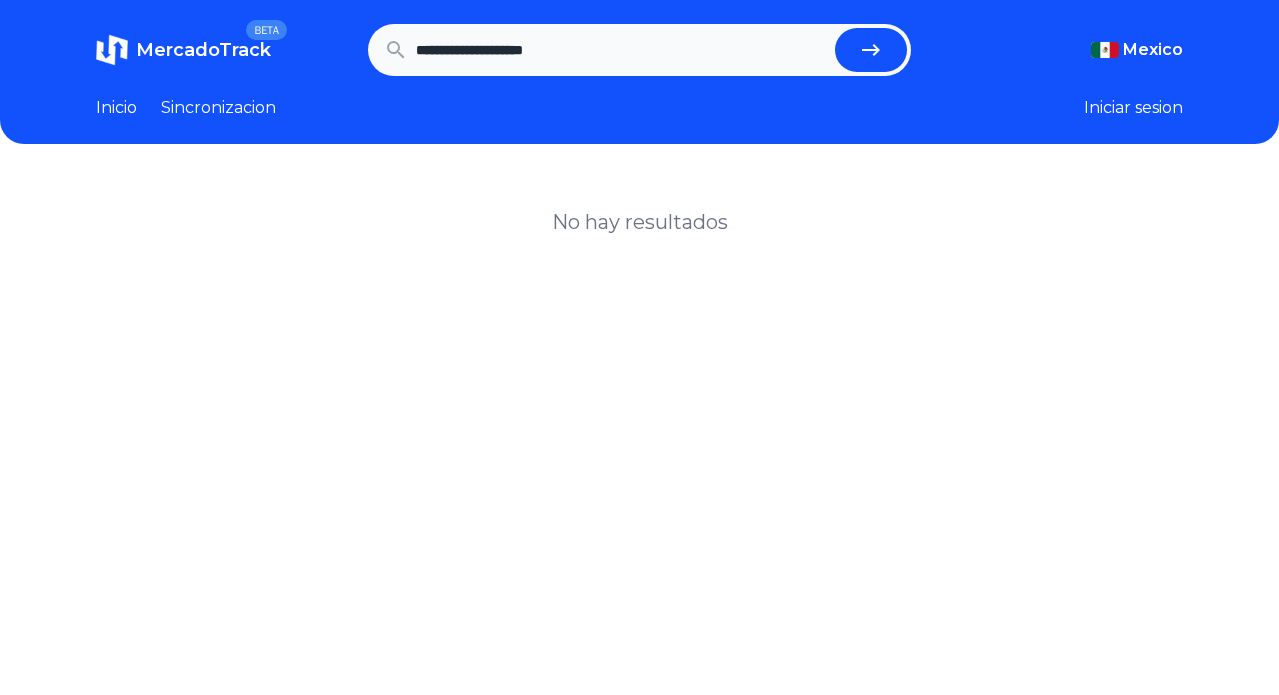 click on "**********" at bounding box center [622, 50] 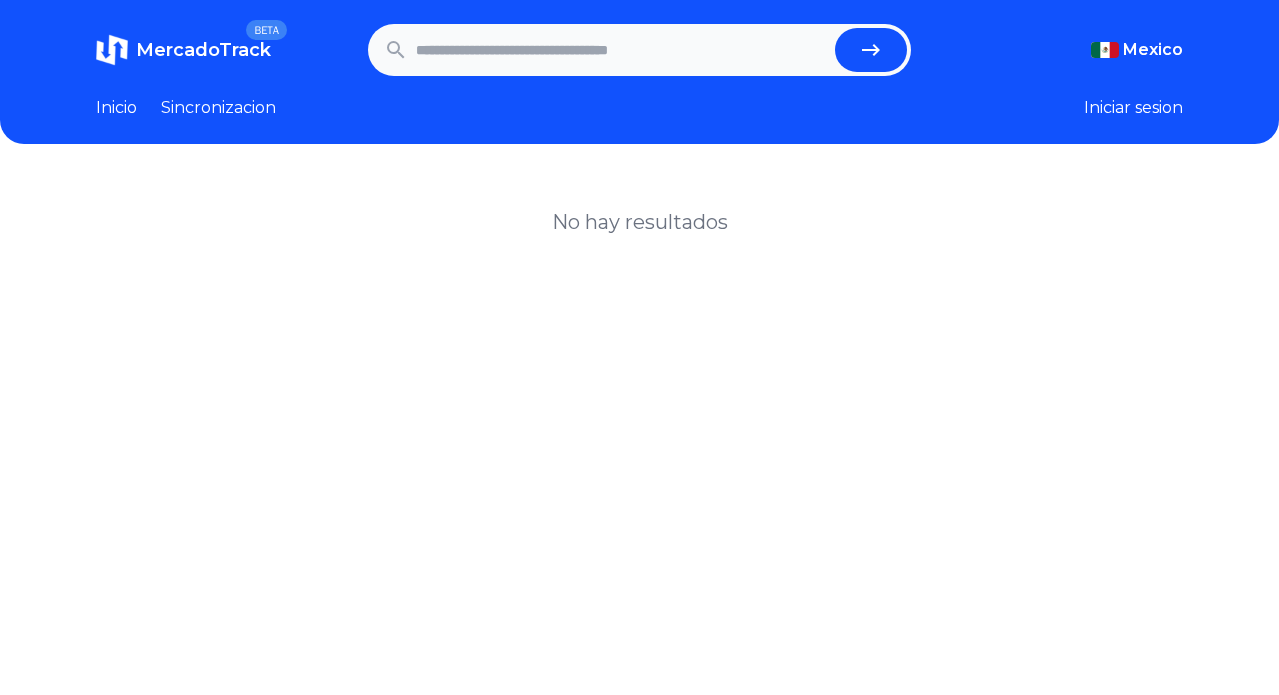paste on "**********" 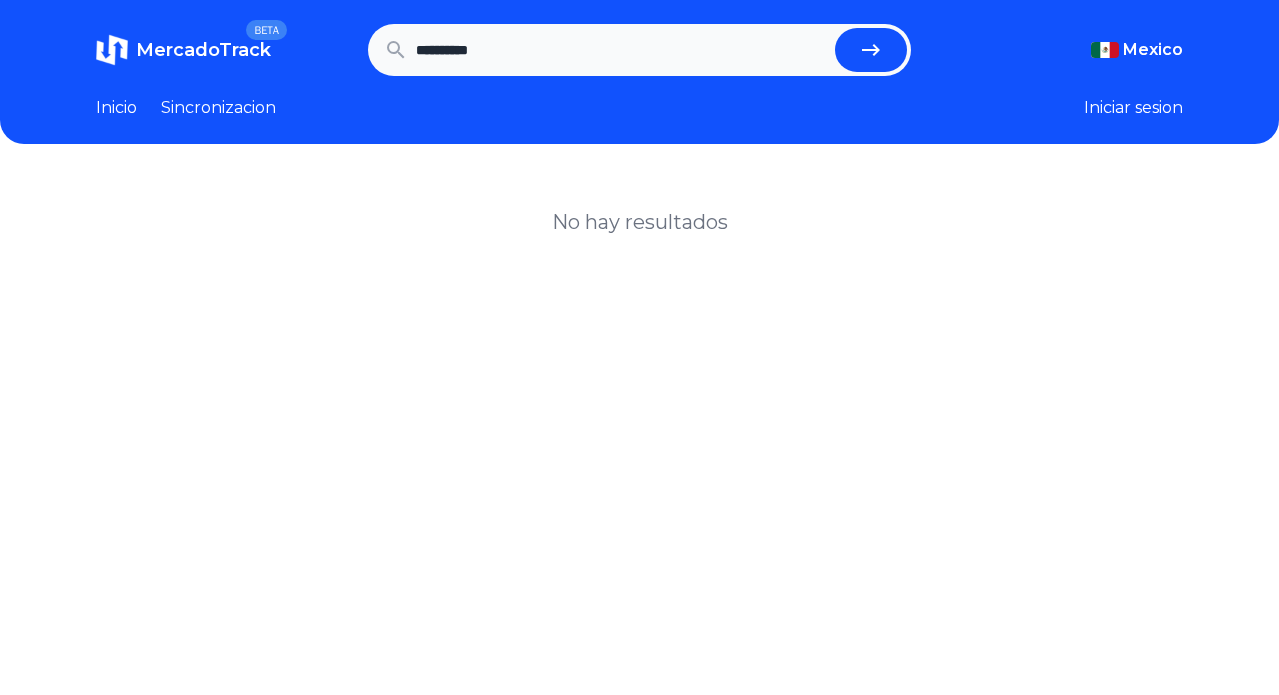 type on "**********" 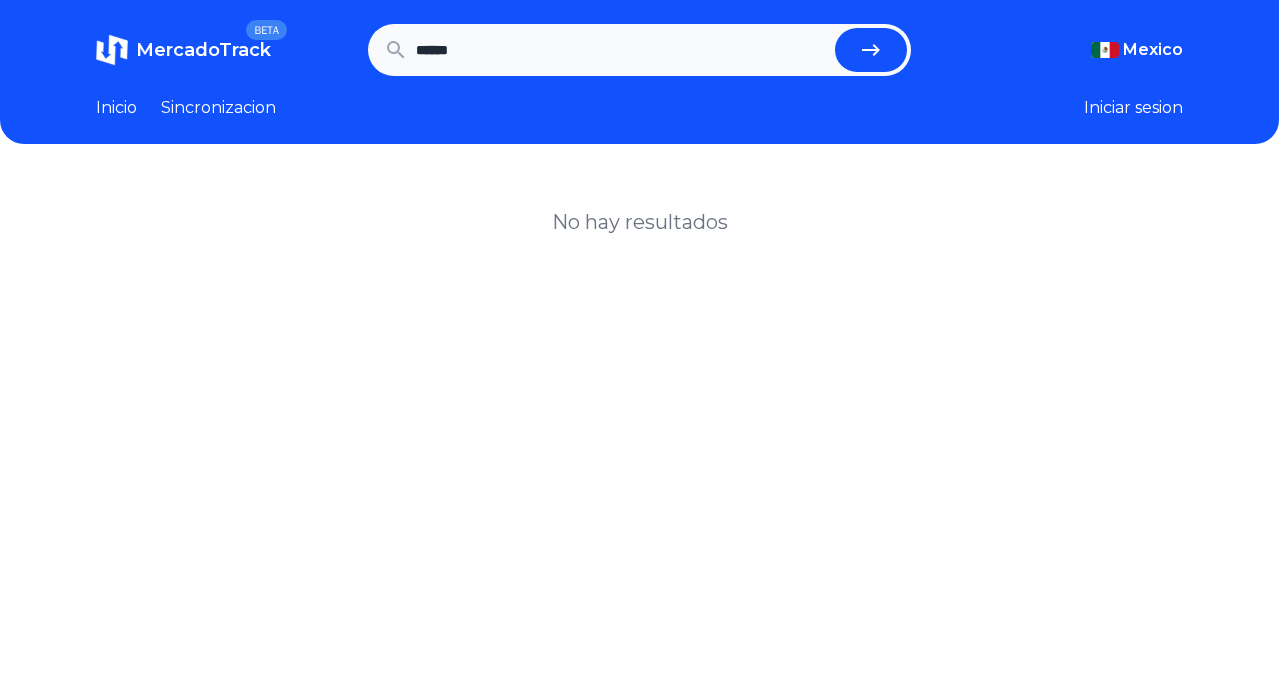 type on "******" 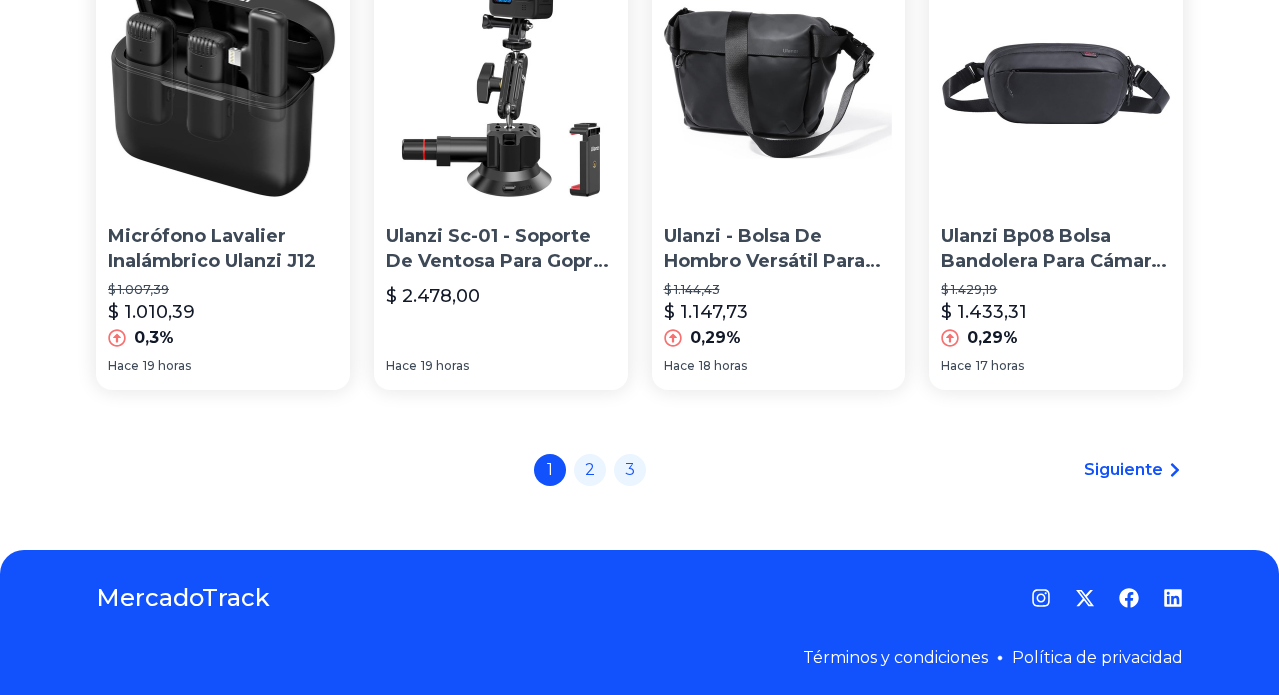 scroll, scrollTop: 2071, scrollLeft: 0, axis: vertical 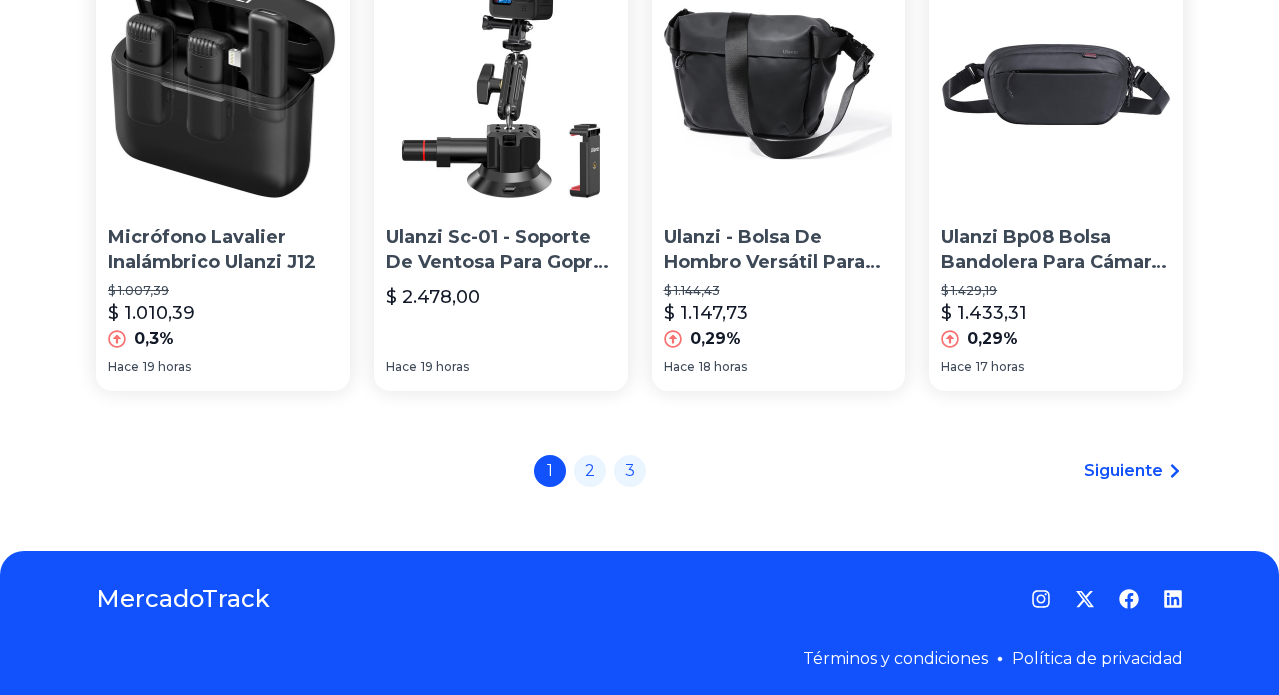 click on "Lente Para Celular Anamórfico Con Clips 1.55xt Ulanzi $ 2.199,00 Hace [TIME] Mini Trípode Para Teléfono Ulanzi Mt-63, 57 Unidades De Alum $ 2.808,31 $ 2.553,76 -9,06% Hace [TIME] Extensión De Zapata Pt-2 Doble Ulanzi $ 349,00 Hace [TIME] Extensión De Zapata Pt-2 Doble Ulanzi $ 174,30 $ 338,90 94,43% Hace [TIME] Soporte Abrazadera Montaje De Bola Miniatura Ulanzi R099 $ 900,00 $ 630,00 -30% Hace [TIME] Lampara Ulanzi Vl49 Luz Cálida Modo Cct 2000mah Estructura Negro Luz Blanco Cálido $ 598,00 $ 698,00 16,72% Hace [TIME] Soporte Plegable Dual Oa-11 Para Dji Action 2 Ulanzi $ 429,00 Hace [TIME] Soporte Plegable Dual Oa-11 Para Dji Action 2 Ulanzi Color Negro $ 429,00 Hace [TIME] Ulanzi Vl49 Rgb Luz De Llenado Led De Bolsillo + Batería $ 576,17 $ 577,89 0,3% Hace [TIME] Amb Ulanzi Vl49 Rgb Luz De Llenado Led De Bolsillo + Batería $ 514,89 $ 516,42 0,3% Hace [TIME] Ulanzi Mt-44 - Trípode Extensible Para Teléfono $ 467,37 $ 468,76 0,3% Hace [TIME] $ 298,00 Hace [TIME]" at bounding box center [639, -688] 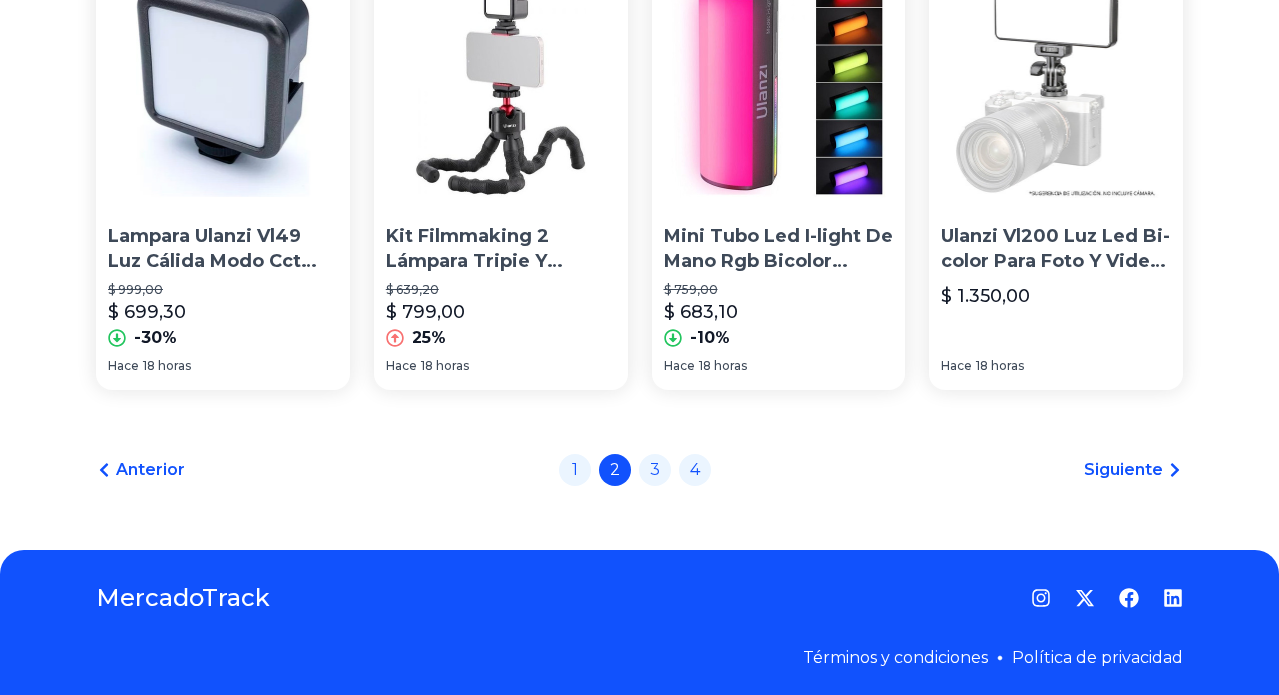 scroll, scrollTop: 2071, scrollLeft: 0, axis: vertical 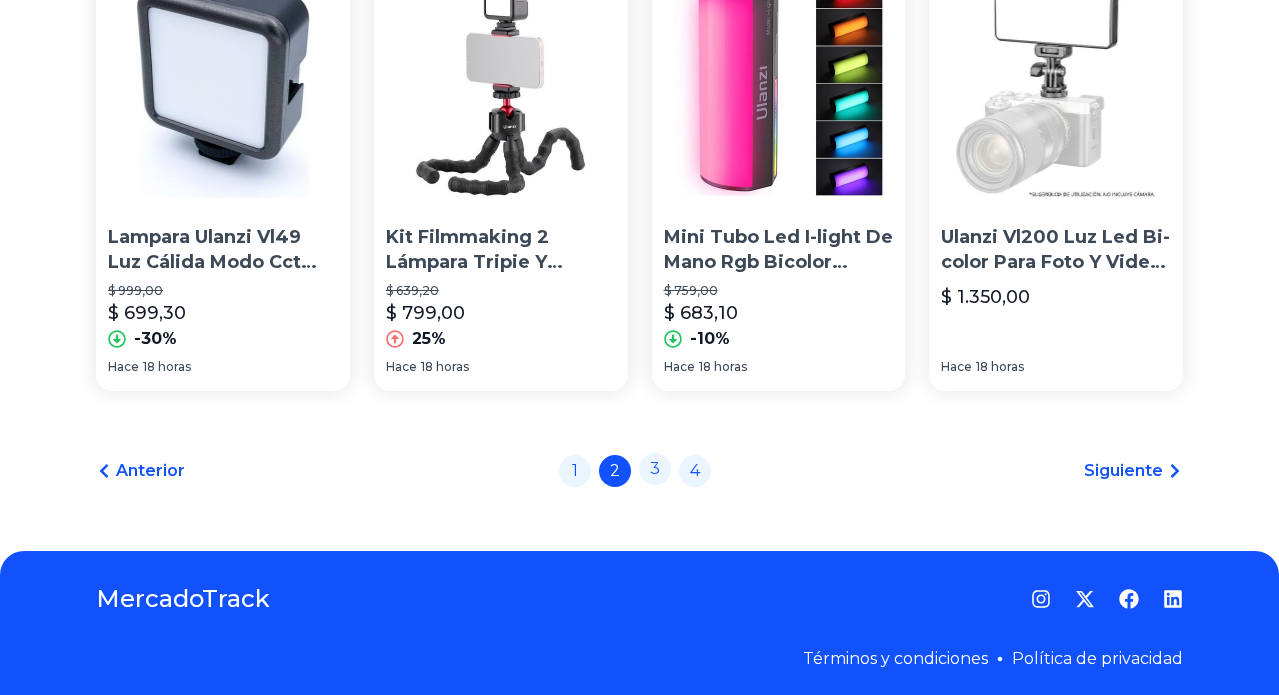 click on "3" at bounding box center [655, 469] 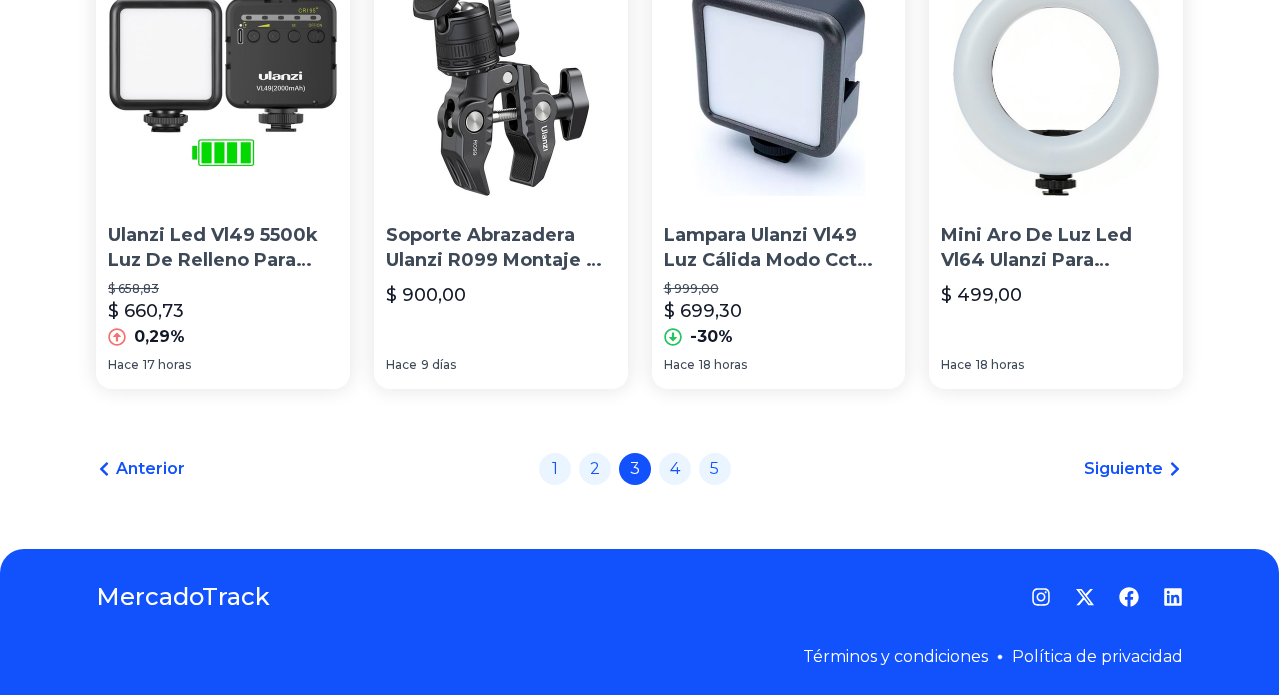scroll, scrollTop: 2071, scrollLeft: 0, axis: vertical 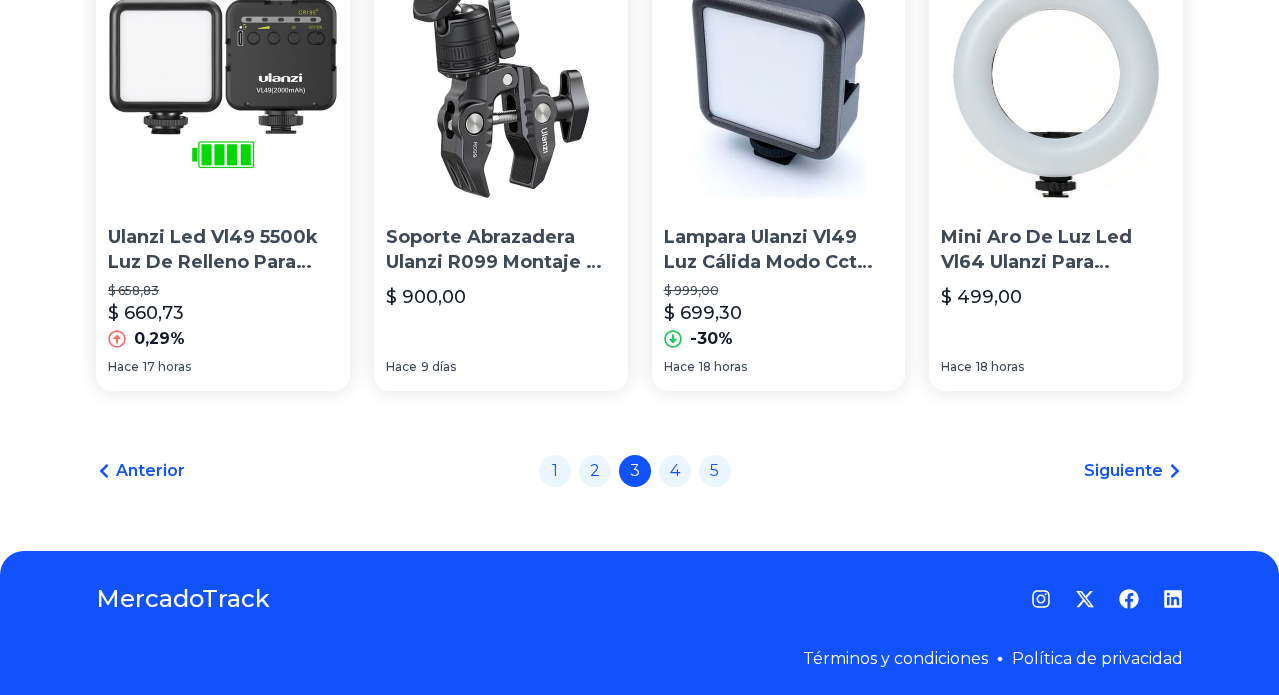 click on "Siguiente" at bounding box center (1123, 471) 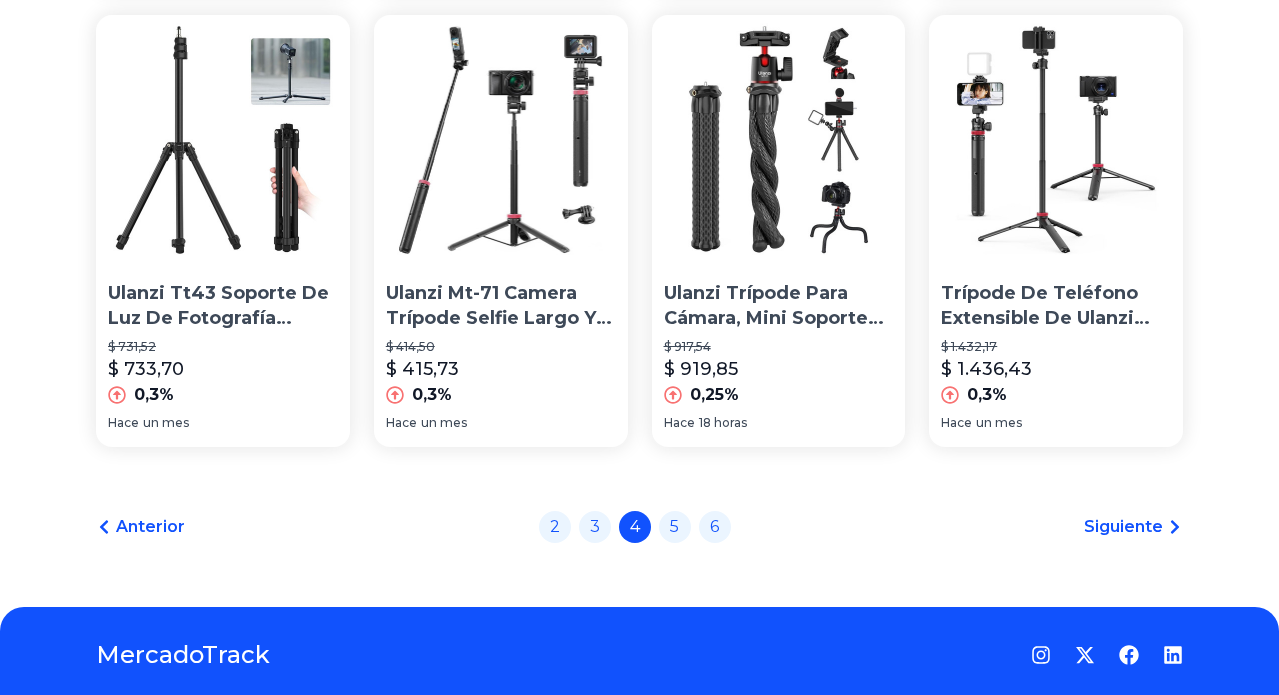 scroll, scrollTop: 1976, scrollLeft: 0, axis: vertical 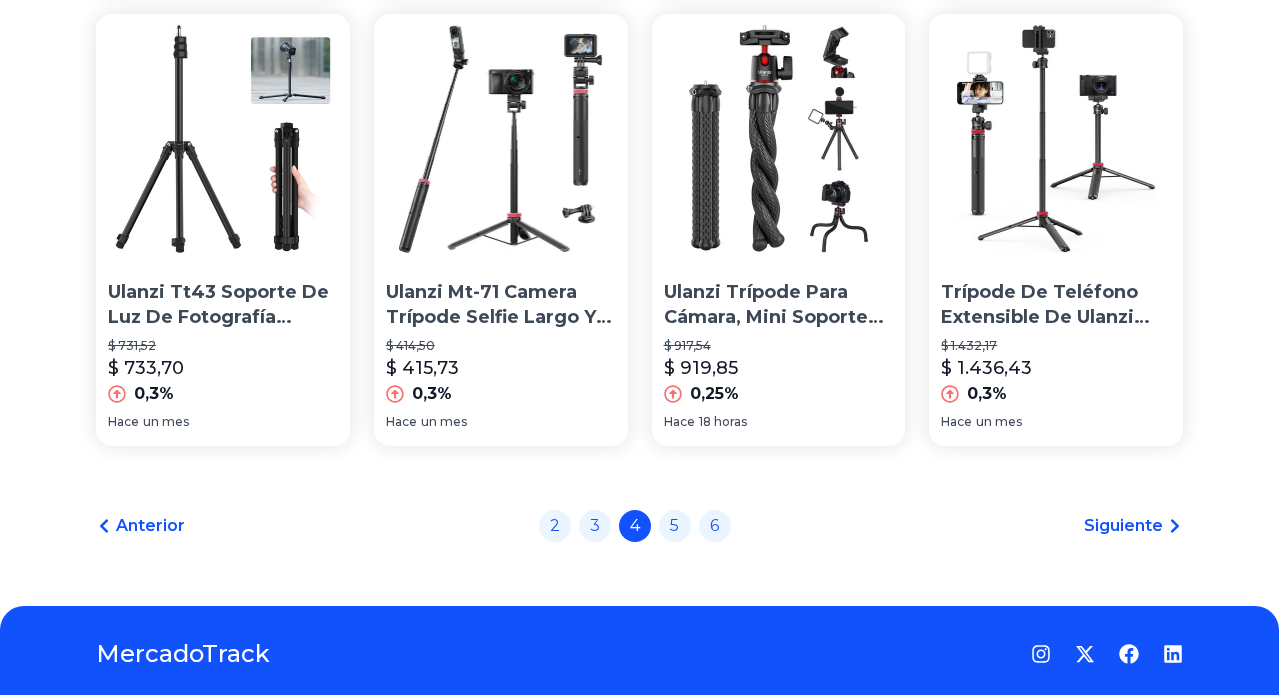 click on "Luz Led Impermeable L1 Pro Ulanzi $ 899,00 Hace [TIME] Tripie Ulanzi Mt-28 De Fibra De Carbono $ 1.899,00 Hace [TIME] Mini Tripie De Mano Mt-05 Ulanzi $ 379,00 Hace [TIME] Lámpara 49 Led Vl49 Blanca Ulanzi $ 499,00 Hace [TIME] Kit Vlogging Lámpara Tripie Y Soporte Para Smartphone Ulanzi $ 999,00 Hace [TIME] Soporte Para Celular Y Osmo Pocket St-24 Vlog Ulanzi $ 999,00 Hace [TIME] Jaula Rig Lino Para Smartphones Ulanzi $ 2.039,15 $ 2.399,00 17,65% Hace [TIME] Ulanzi Vl110 Luz Led Barra Multifuncional Rgb Tik Tok Color $ 1.045,00 $ 1.029,00 -1,53% Hace [TIME] Ulanzi Trípode De Mesa Para Cámara Mini Vlogging Tt38 $ 1.184,51 $ 1.187,93 0,29% Hace [TIME] Ulanzi U-grip Pro Handheld Video Steadicam Con Triple Zapata $ 944,90 $ 947,71 0,3% Hace [TIME] Mini Tripie Flexible Para Celular O Camara Con Luz Ulanzi $ 1.100,00 Hace [TIME] Mini Trípode Felxible Octopus Cámara Y Smartphone Ulanzi $ 646,00 Hace [TIME] Mini Tripie Fibra Carbono Mt-28 Ulanzi $ 1.899,00 Hace [TIME] $ 469,00" at bounding box center [639, -613] 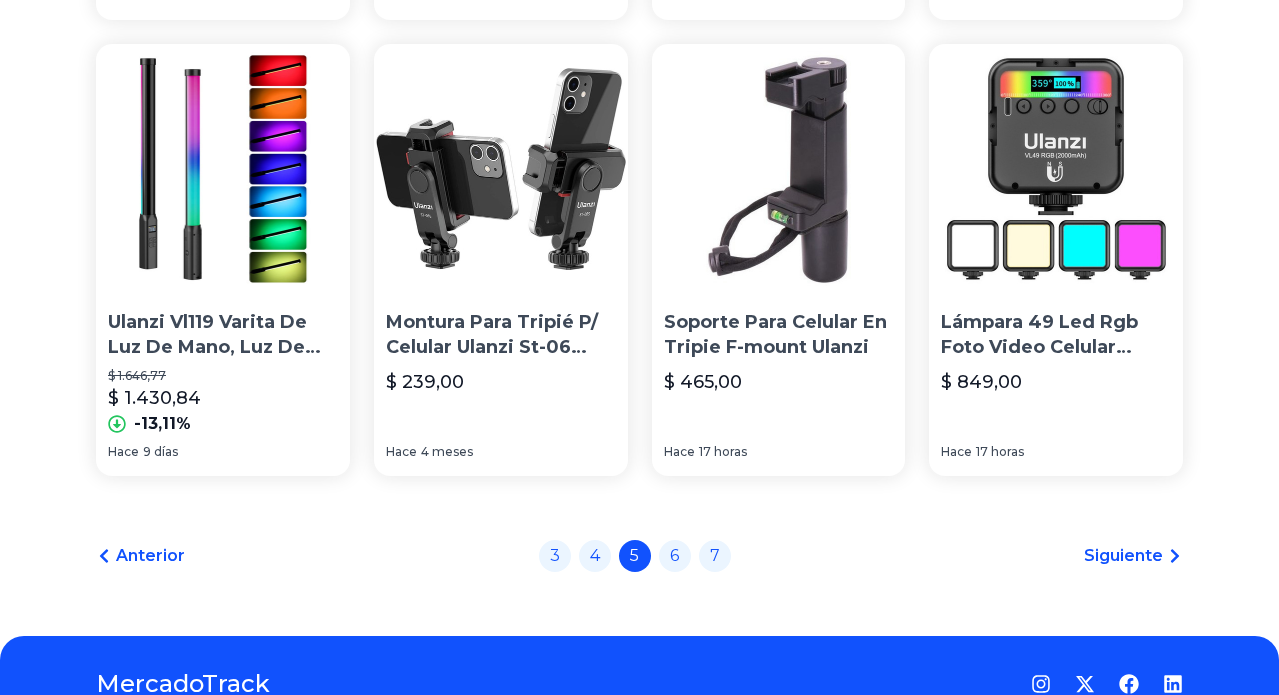 scroll, scrollTop: 1994, scrollLeft: 0, axis: vertical 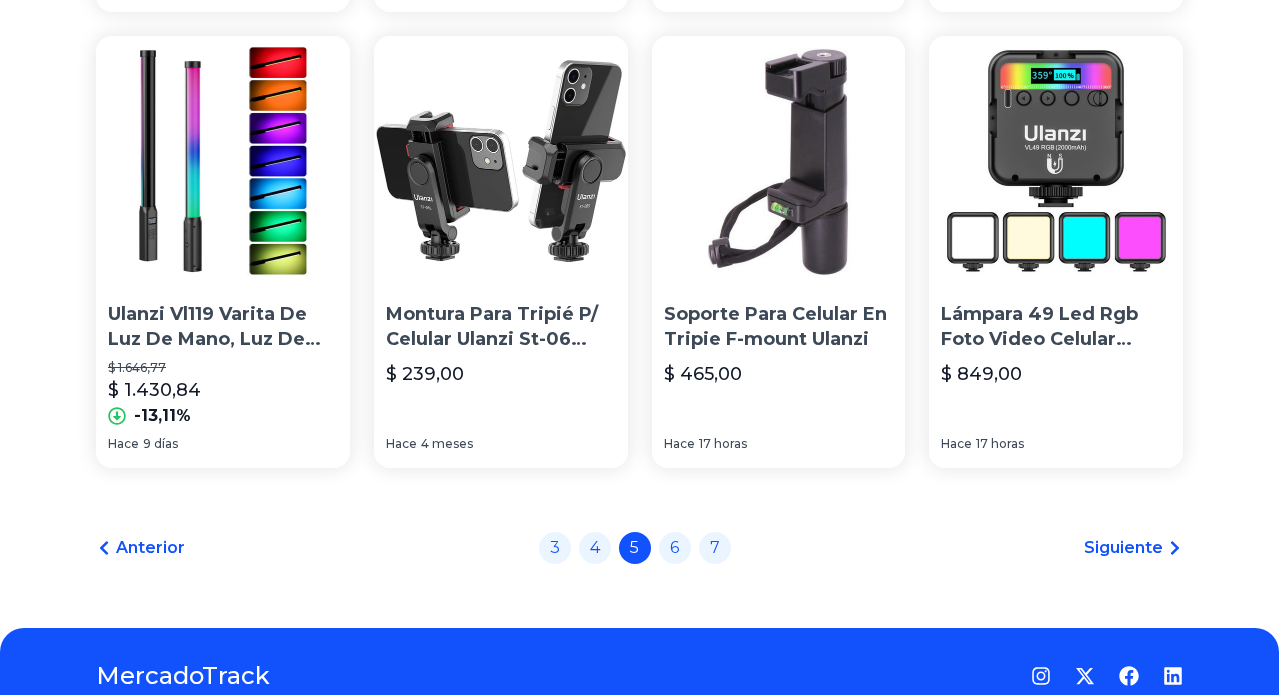 click on "Siguiente" at bounding box center [1123, 548] 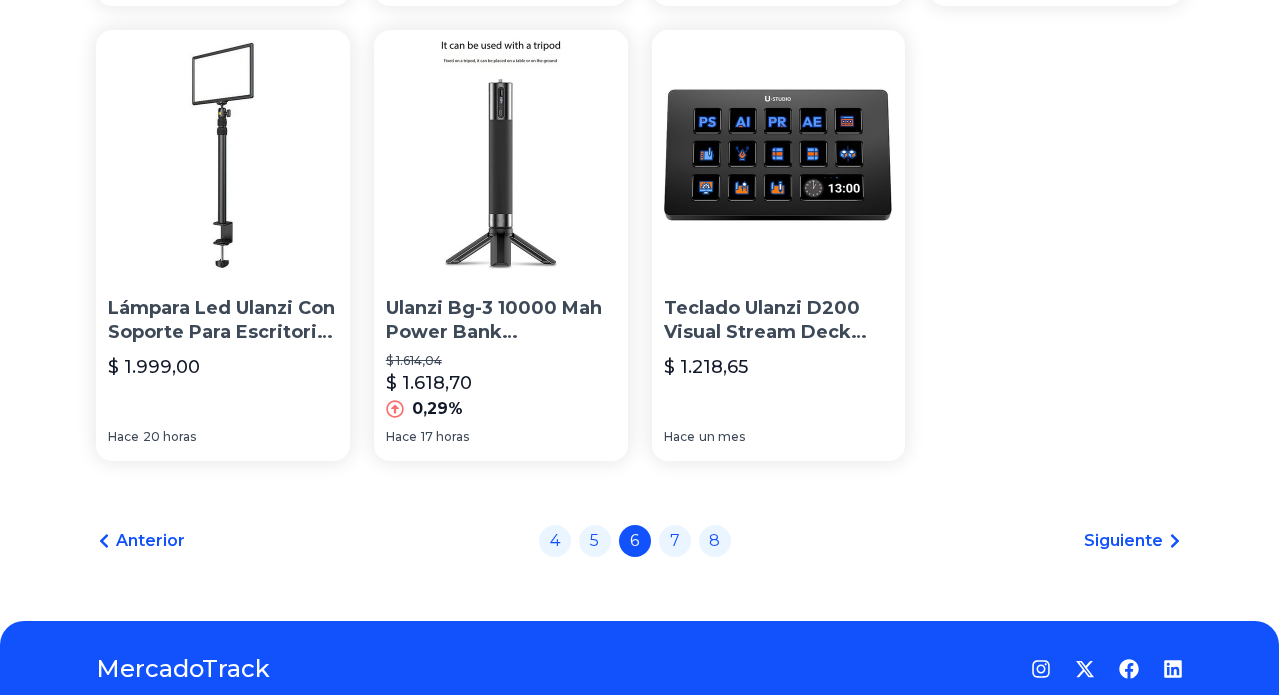 scroll, scrollTop: 645, scrollLeft: 0, axis: vertical 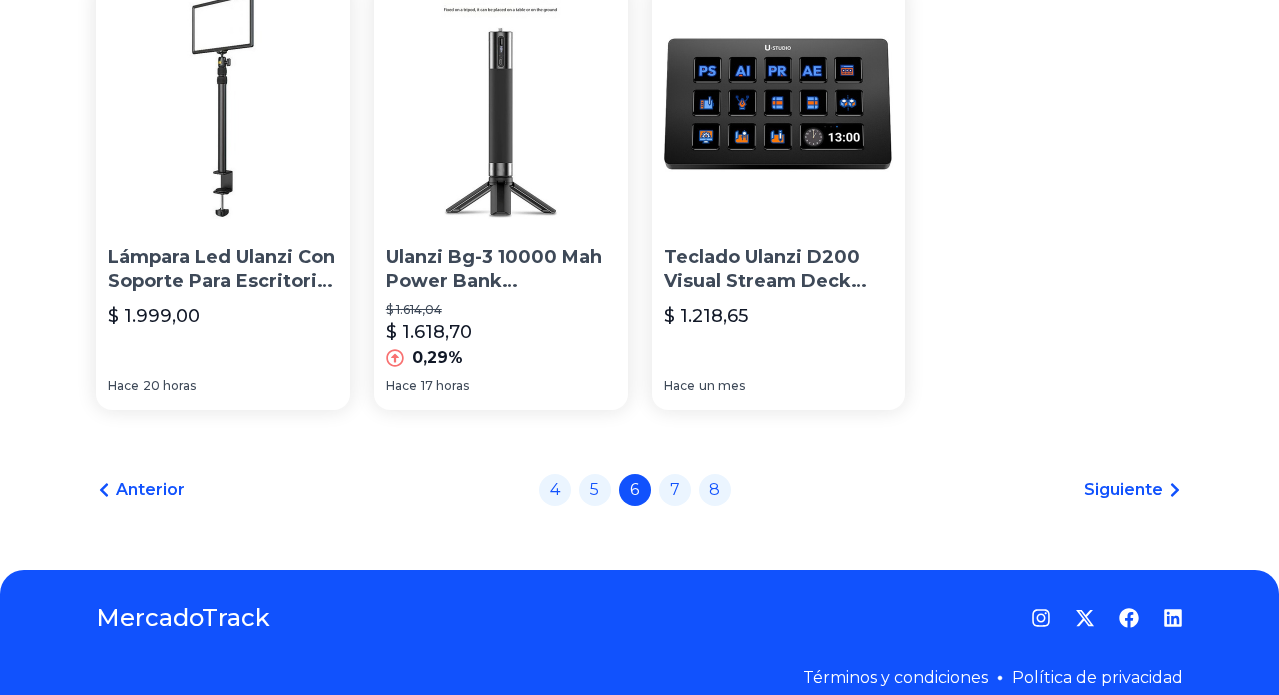 click on "Kit De Iluminación Para Fotografía De Producto Ulanzi Lt24 $ 1.299,00 Hace [TIME] Mini Tubo Led I-light De Mano Rgb Bicolor Magnético Ulanzi $ 899,00 Hace [TIME] Lámpara 120 Led Laptop Pc Mac Conferencias Live Vijim Ulanzi $ 849,00 Hace [TIME] Estabilizador Para iPhone, Ulanzi Ma35 $ 949,05 Hace [TIME] Lámpara Led Ulanzi Con Soporte Para Escritorio K4 $ 1.999,00 Hace [TIME] Ulanzi Bg-3 10000 Mah Power Bank Empuñadura De Mano Usb-a Y $ 1.614,04 $ 1.618,70 0,29% Hace [TIME] Teclado Ulanzi D200 Visual Stream Deck Controlador De Estudi $ 1.218,65 Hace [TIME] Anterior 4 5 6 7 8 Siguiente" at bounding box center [639, 34] 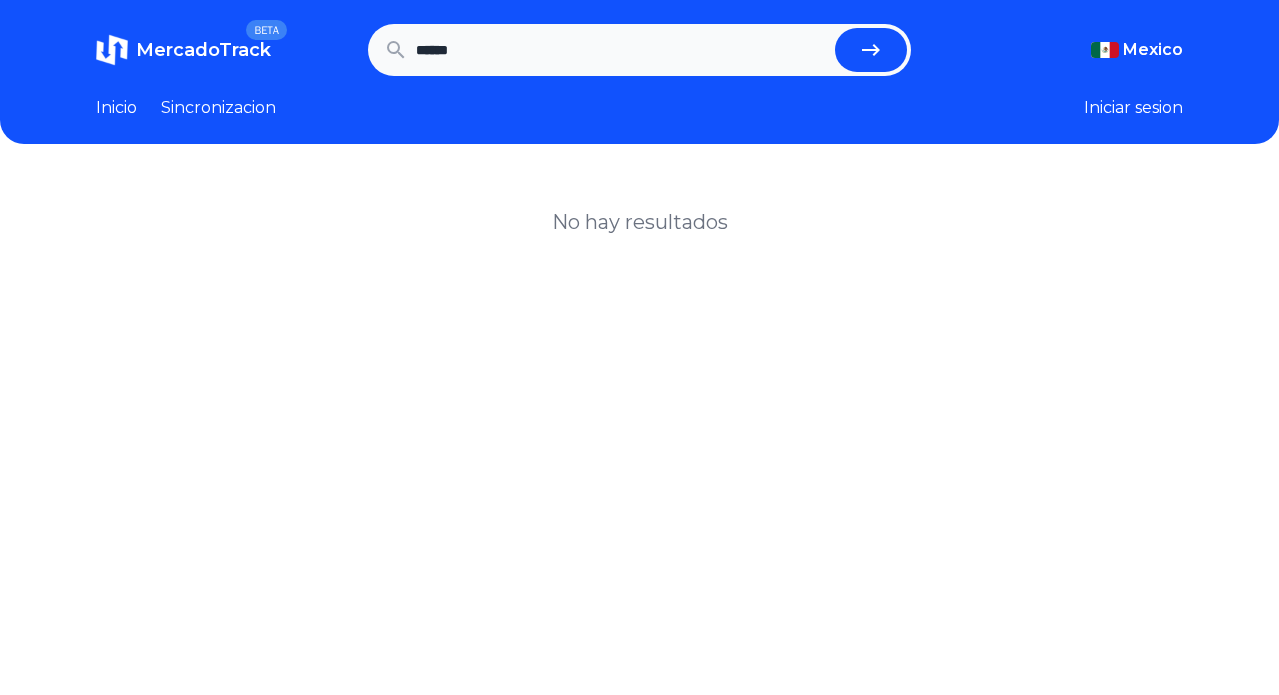 click on "MercadoTrack" at bounding box center [203, 50] 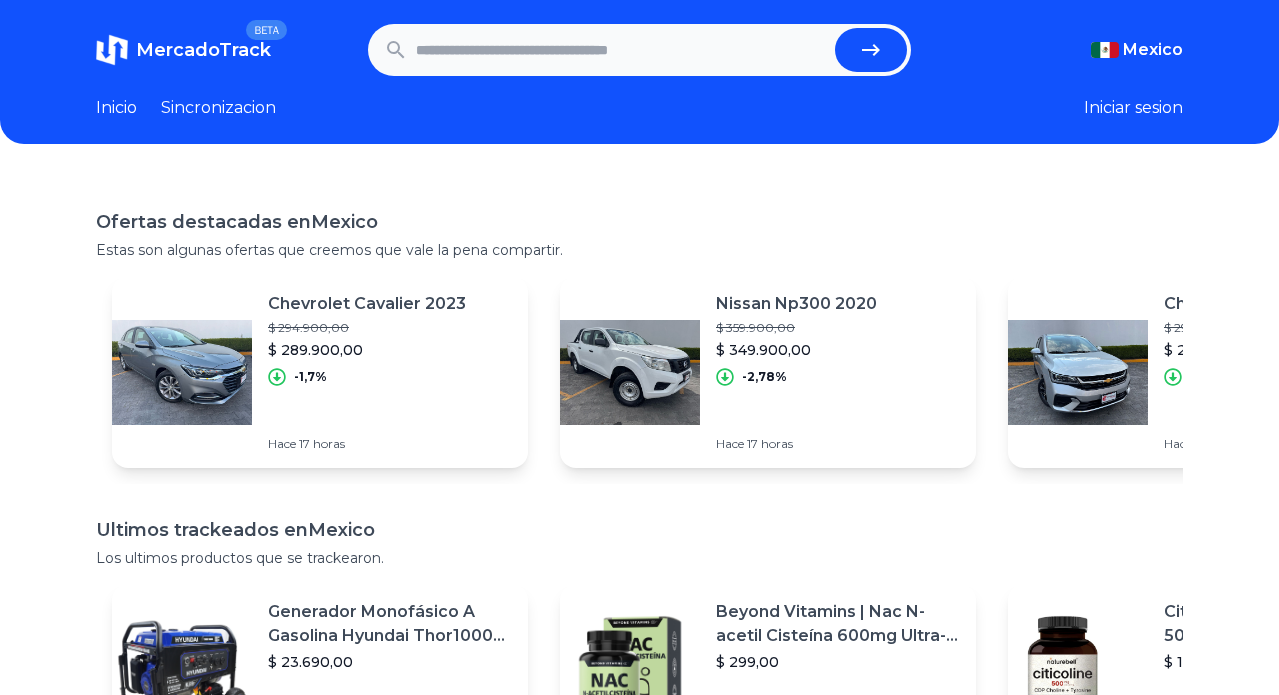 click on "MercadoTrack" at bounding box center (203, 50) 